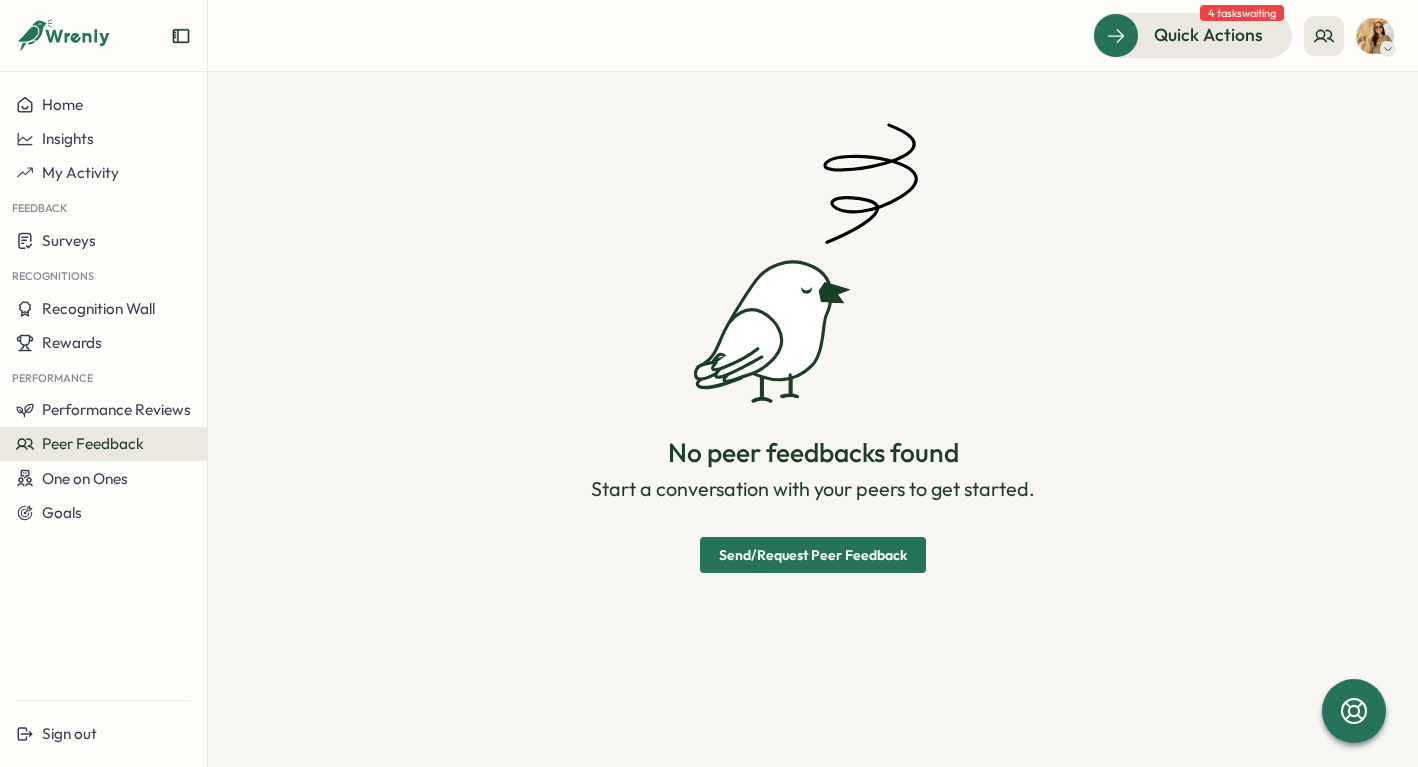 scroll, scrollTop: 0, scrollLeft: 0, axis: both 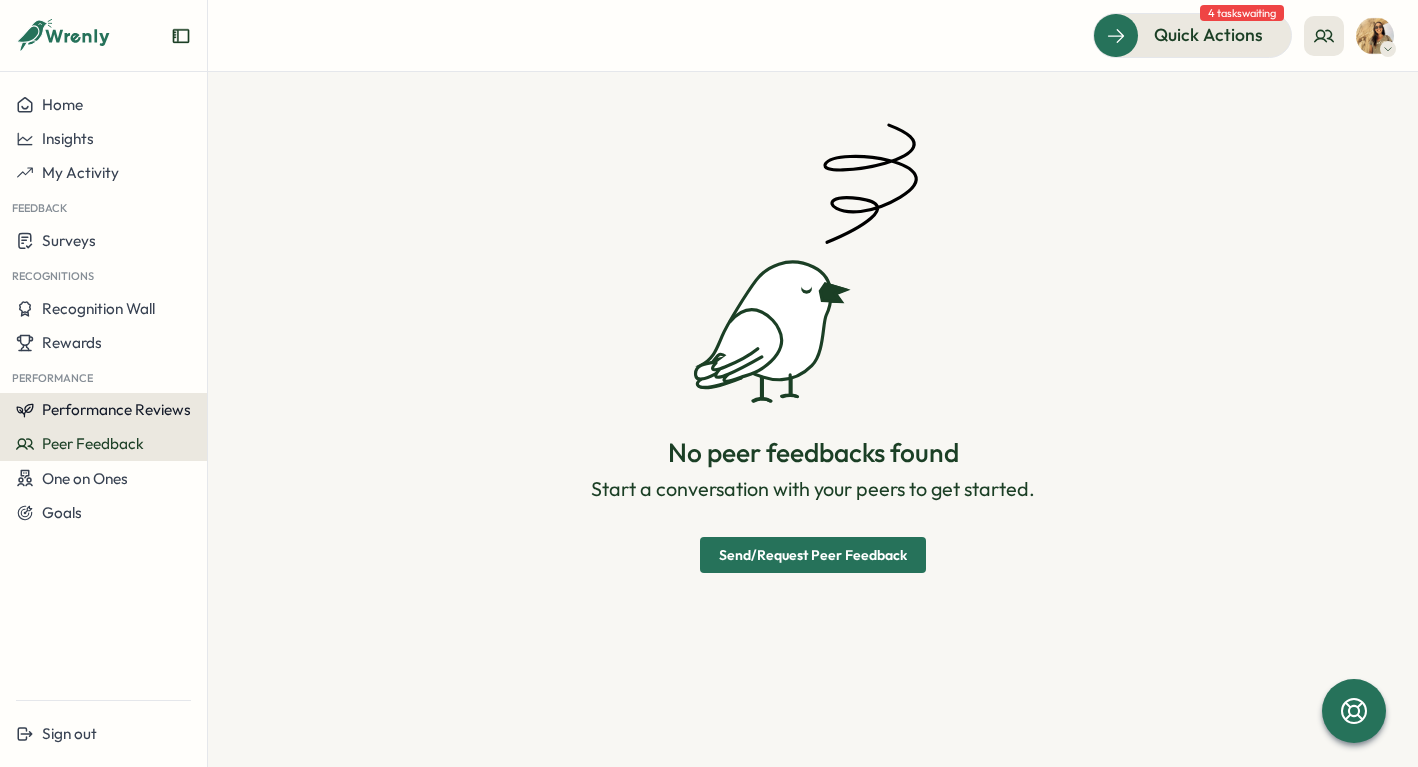click on "Performance Reviews" at bounding box center (116, 409) 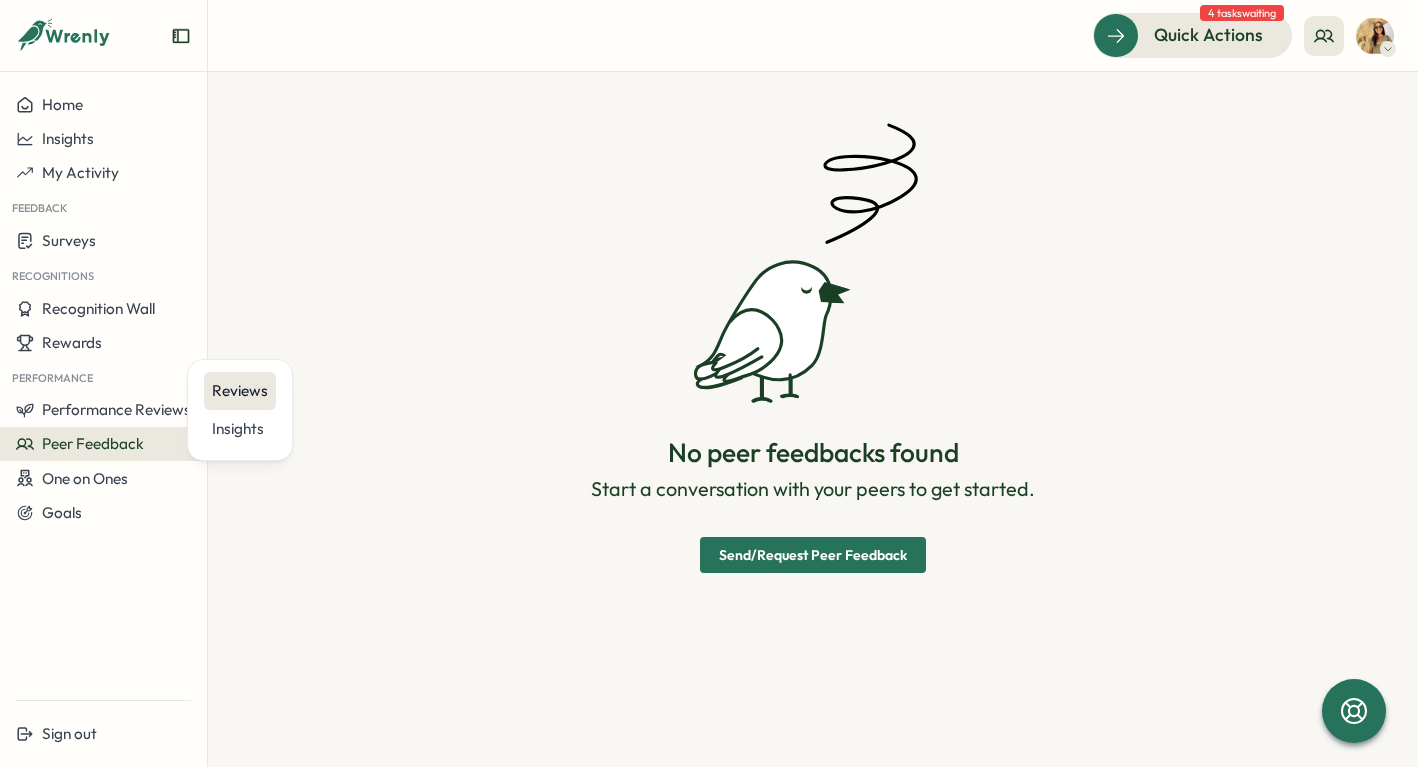 click on "Reviews" at bounding box center [240, 391] 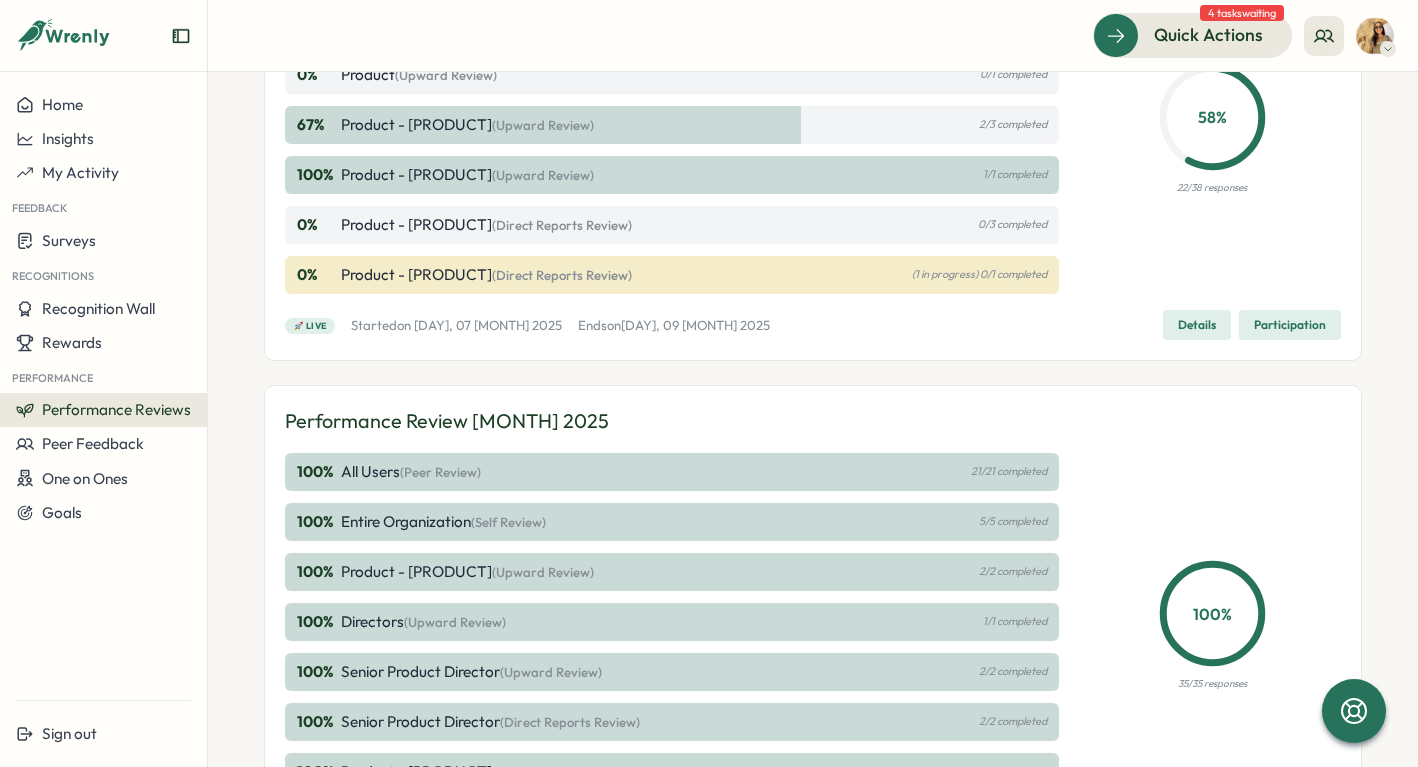 scroll, scrollTop: 480, scrollLeft: 0, axis: vertical 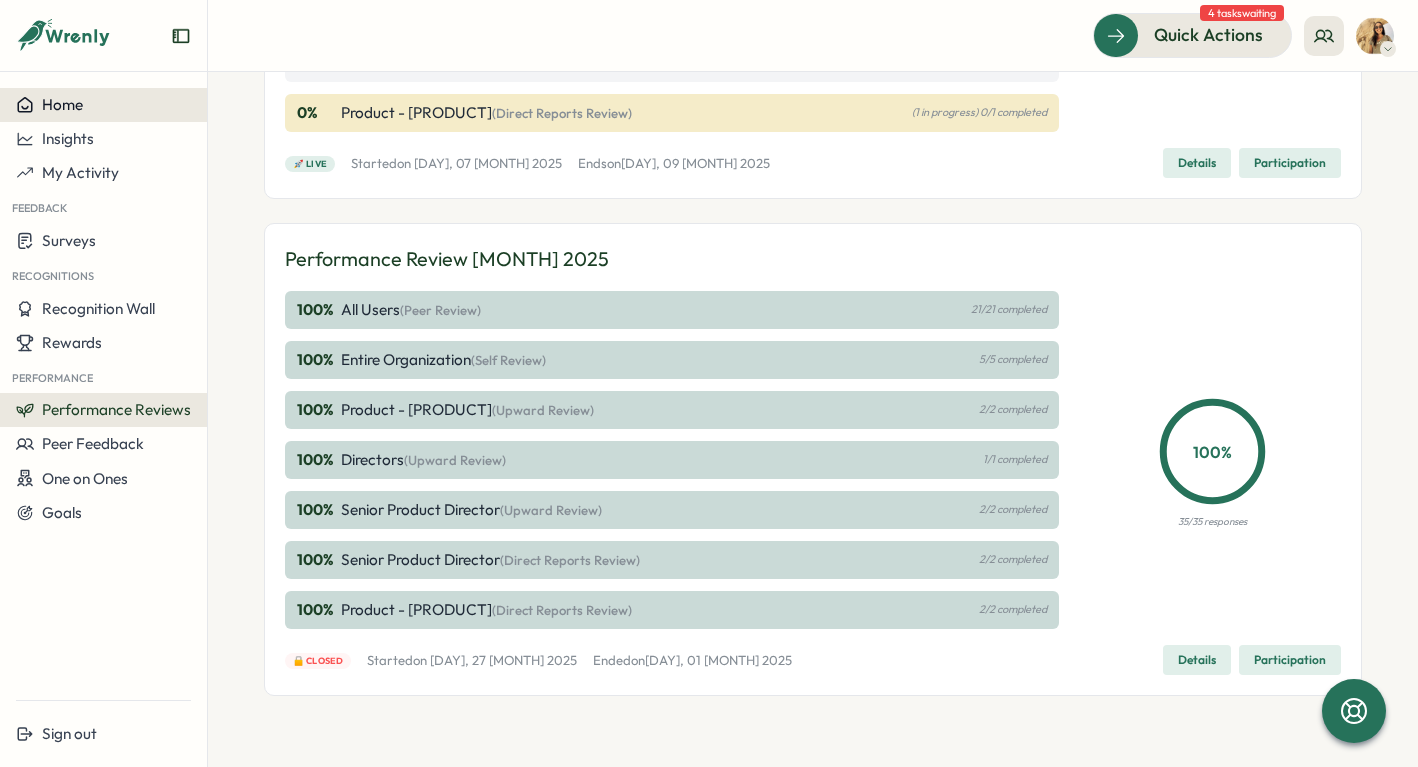 click on "Home" at bounding box center [62, 104] 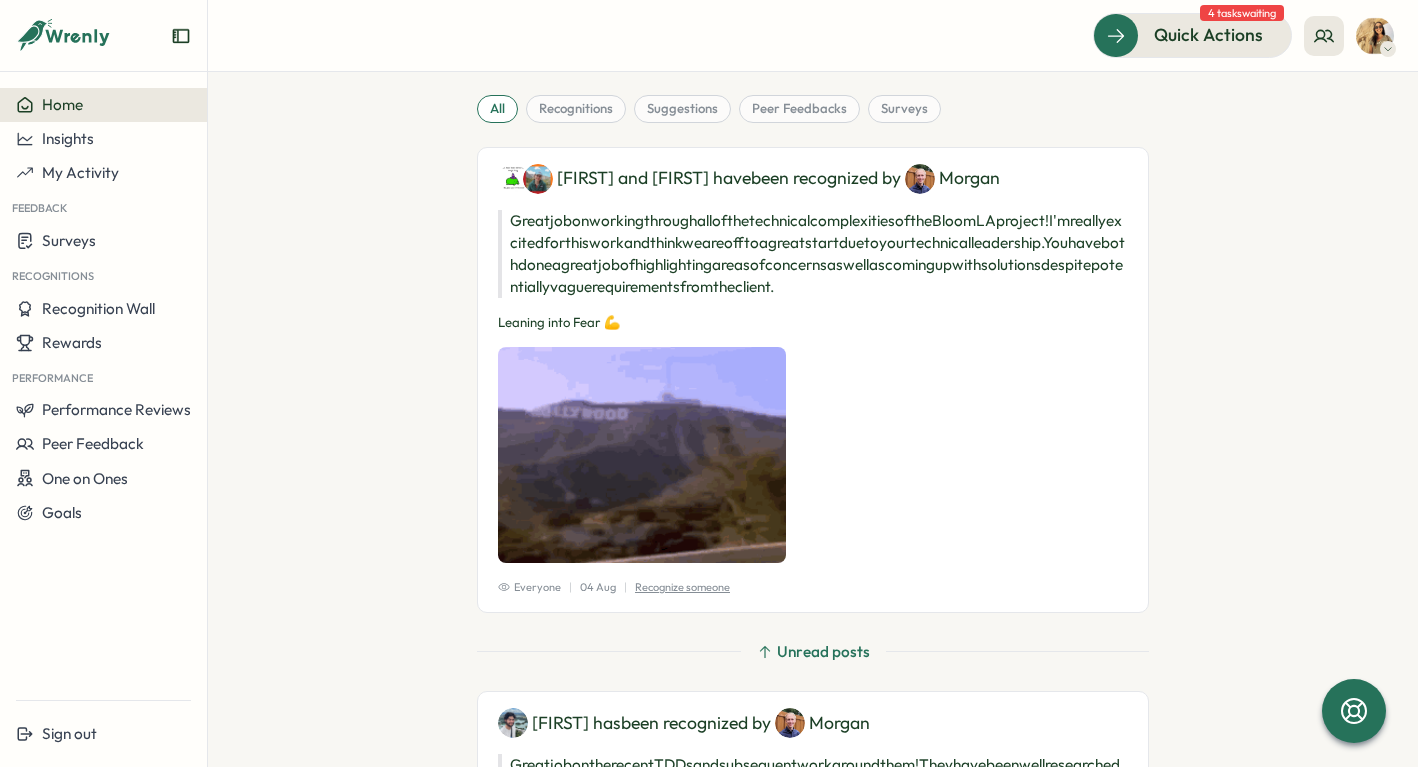scroll, scrollTop: 32, scrollLeft: 0, axis: vertical 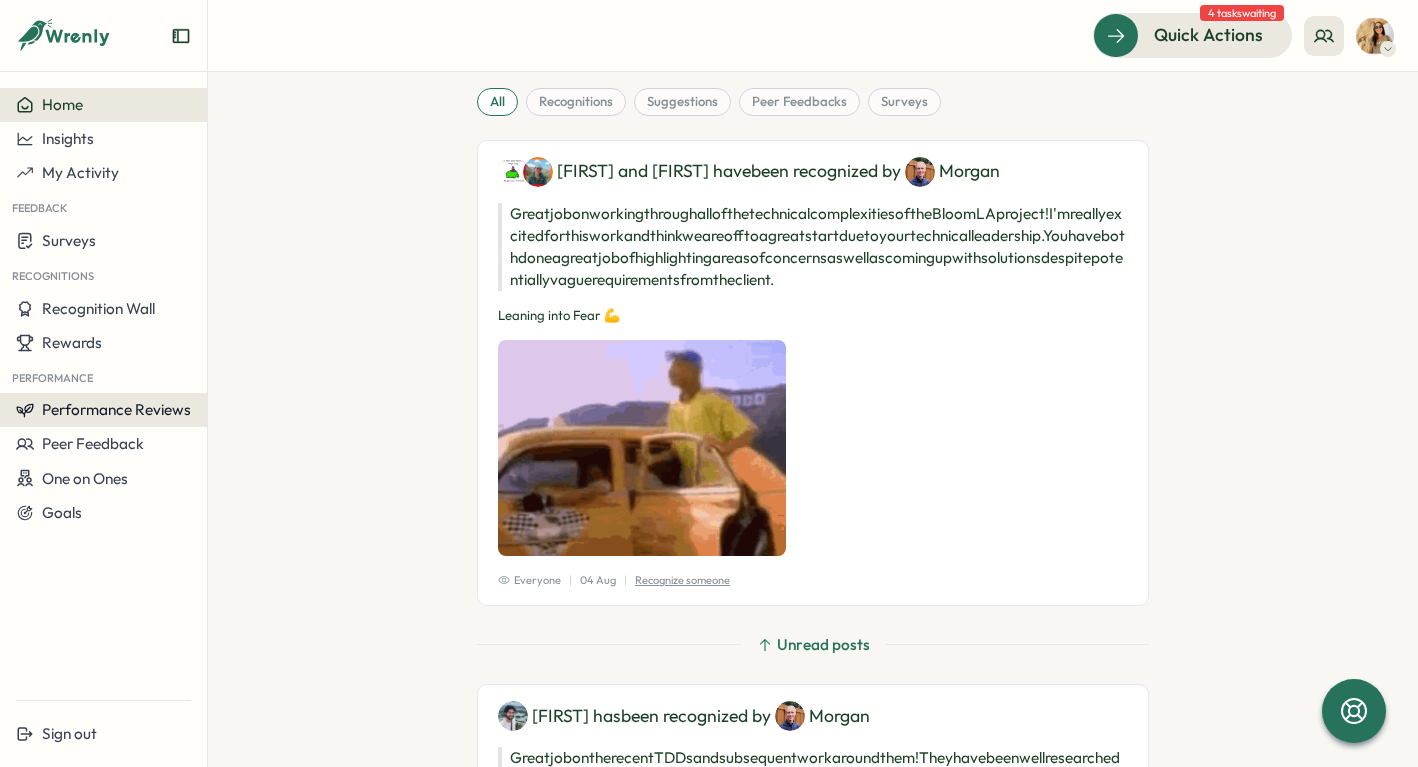 click on "Performance Reviews" at bounding box center [116, 409] 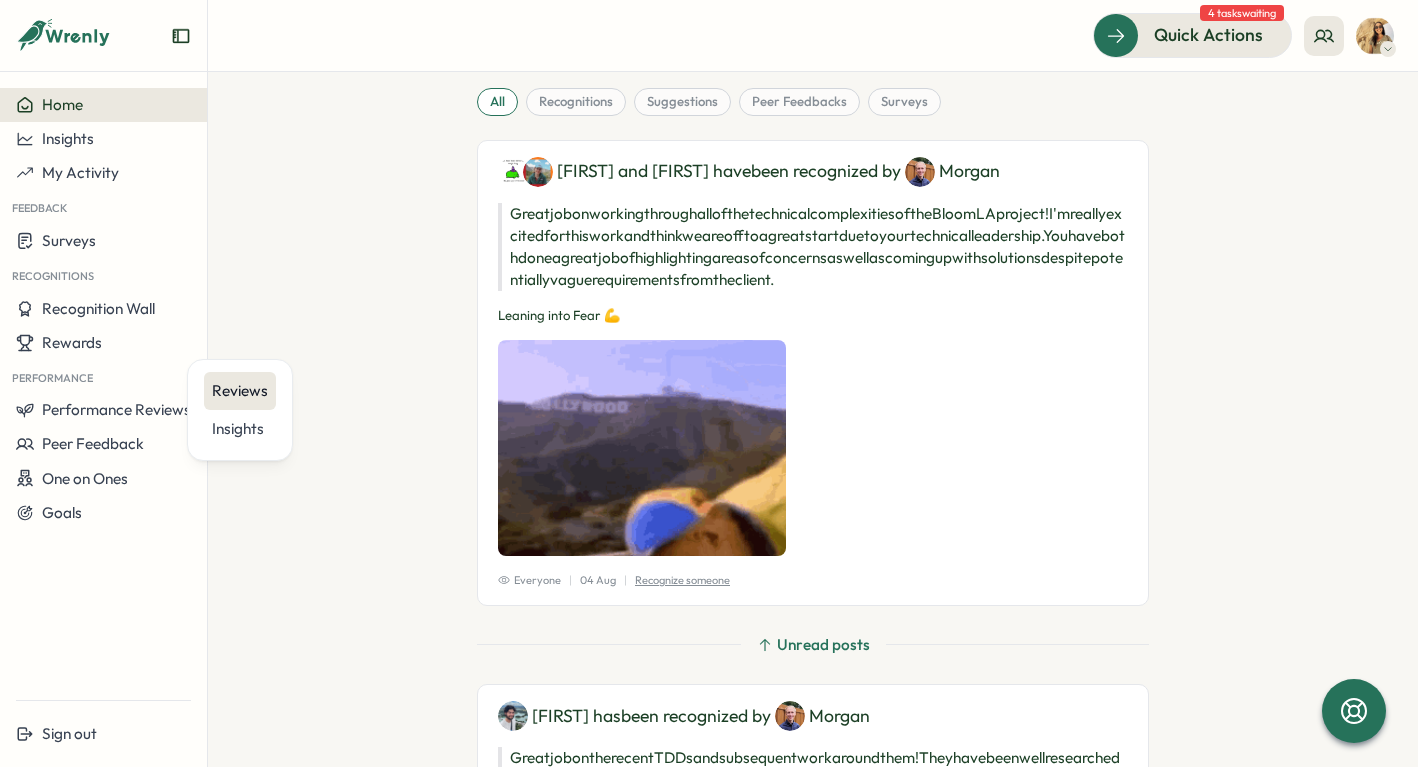 click on "Reviews" at bounding box center [240, 391] 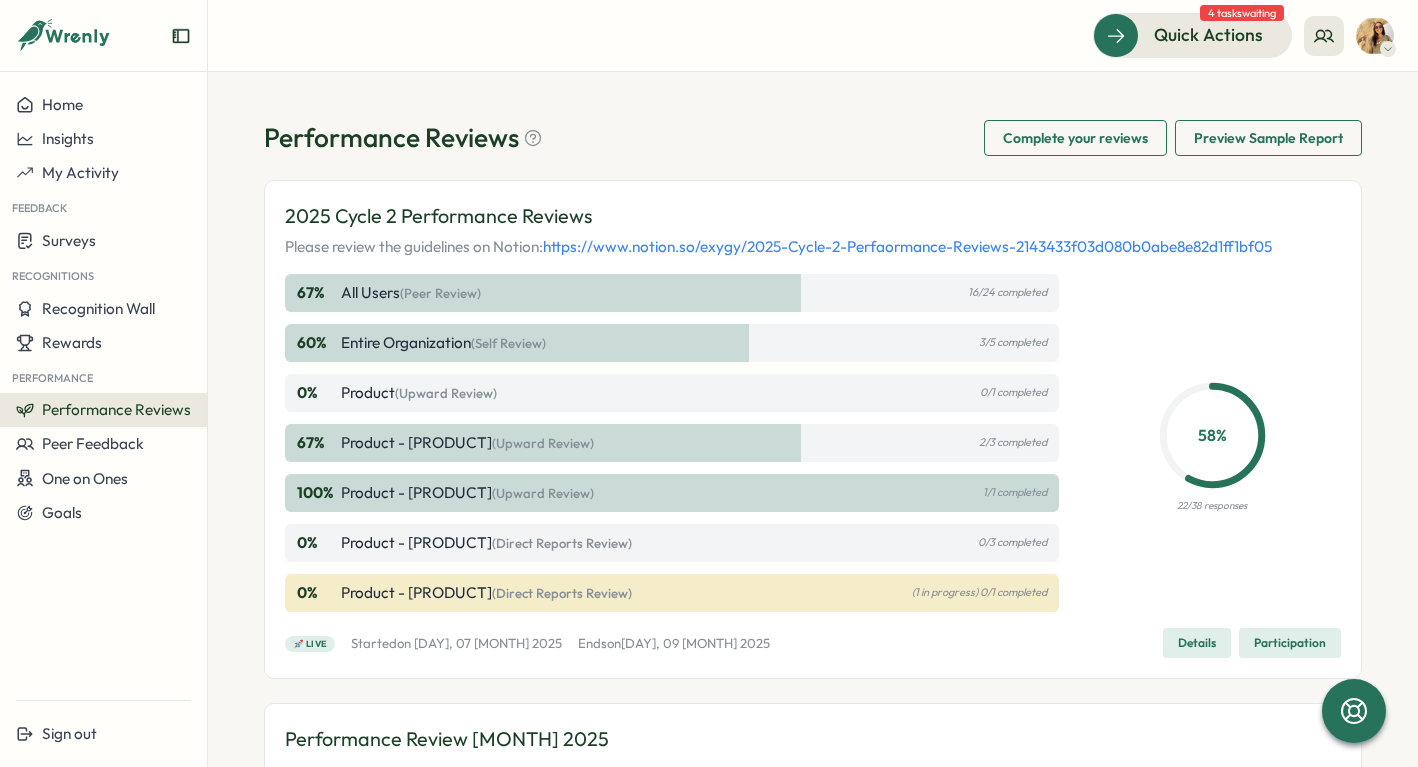 click on "Complete your reviews" at bounding box center [1075, 138] 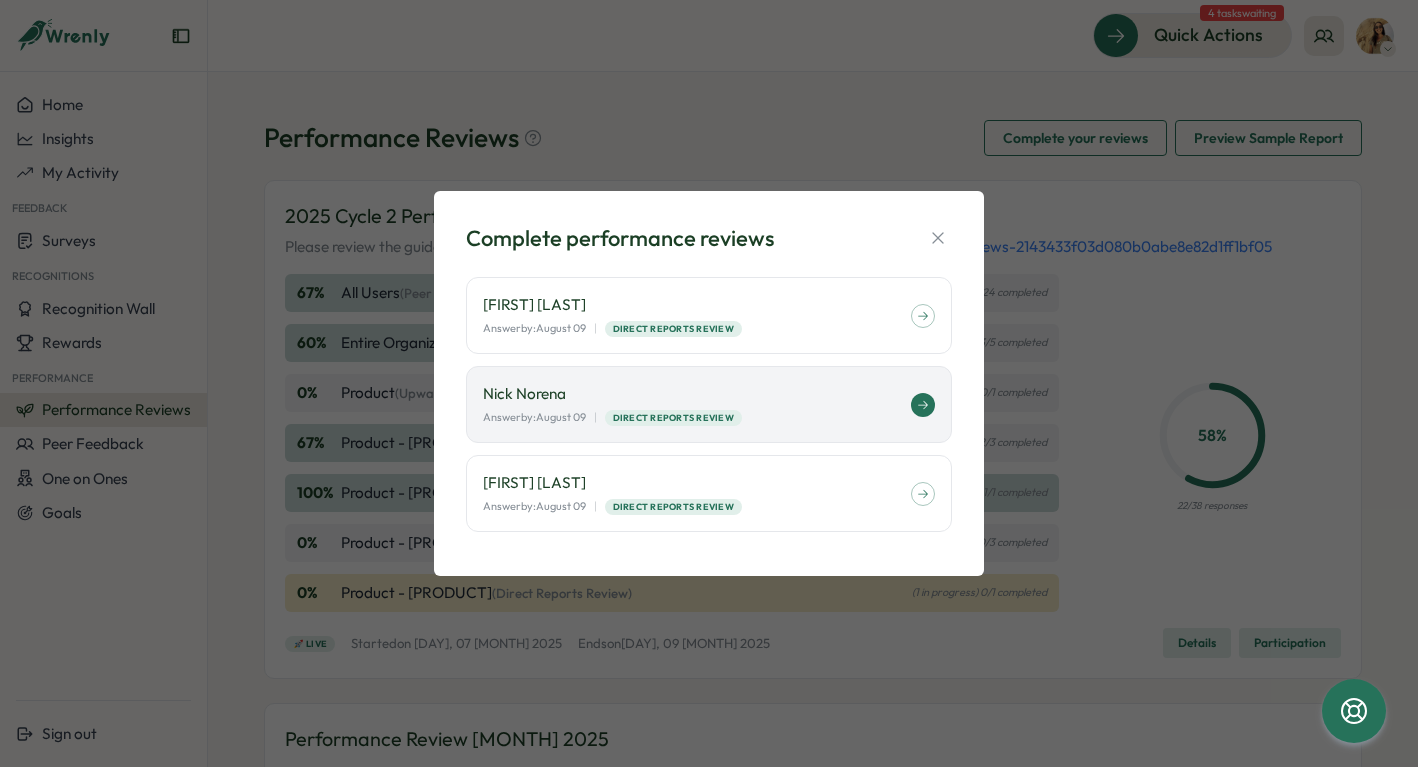 click 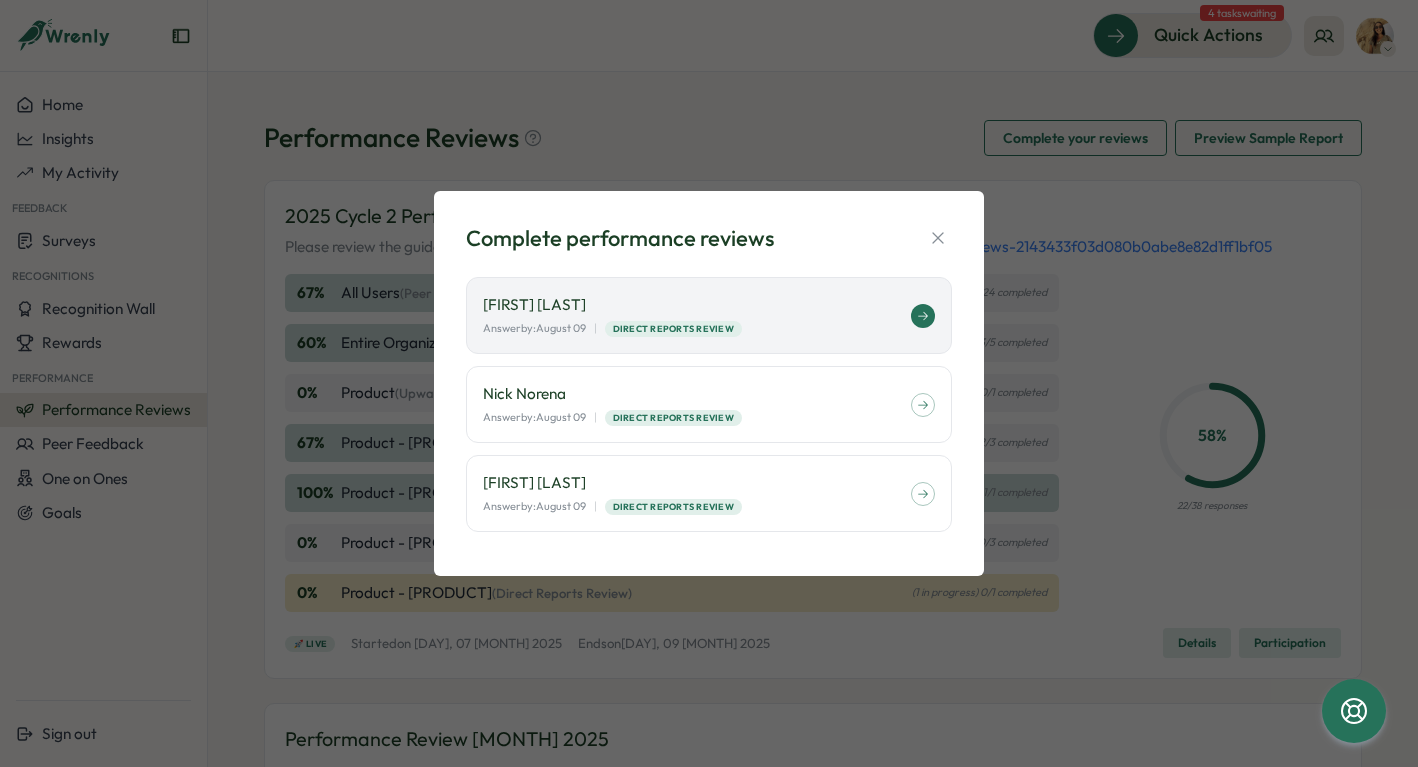 click at bounding box center [923, 316] 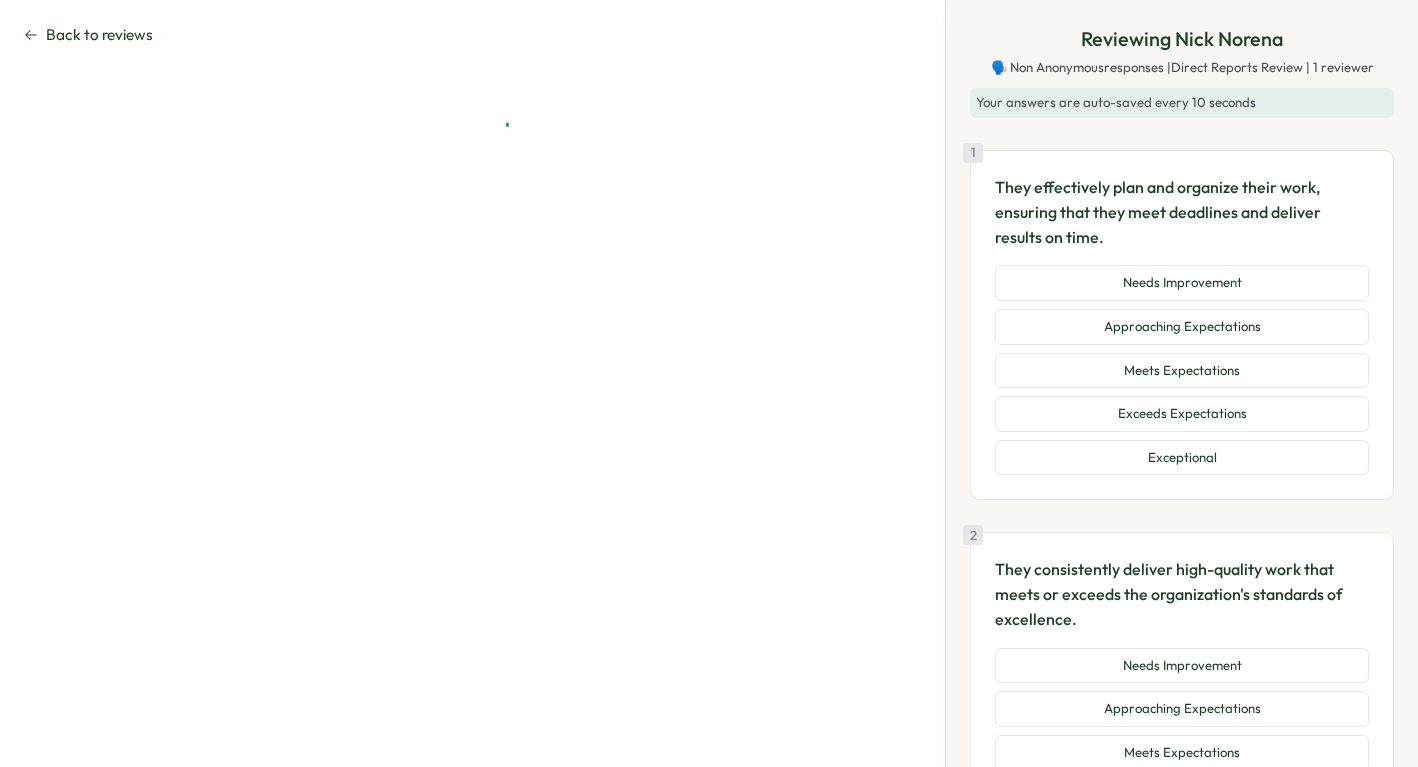 scroll, scrollTop: 0, scrollLeft: 0, axis: both 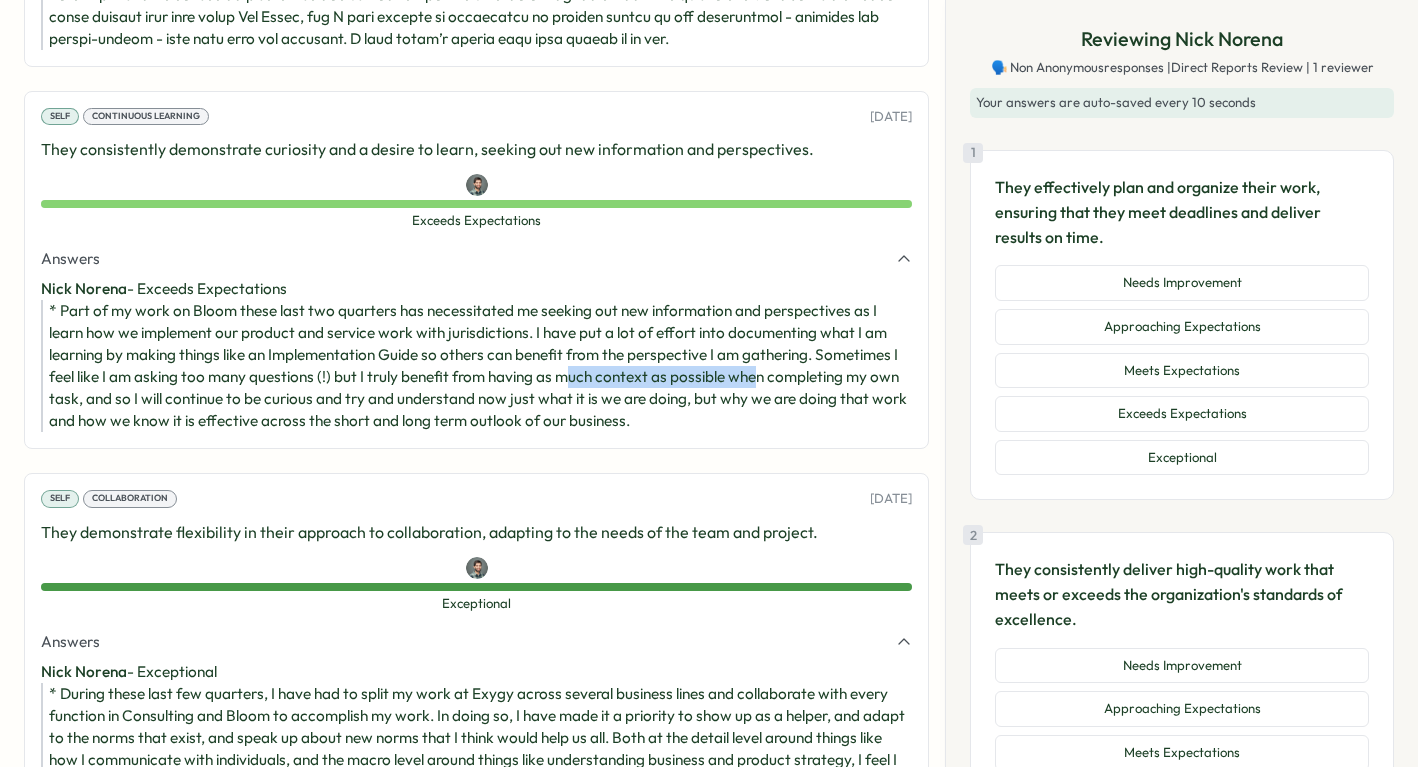 drag, startPoint x: 546, startPoint y: 425, endPoint x: 734, endPoint y: 432, distance: 188.13028 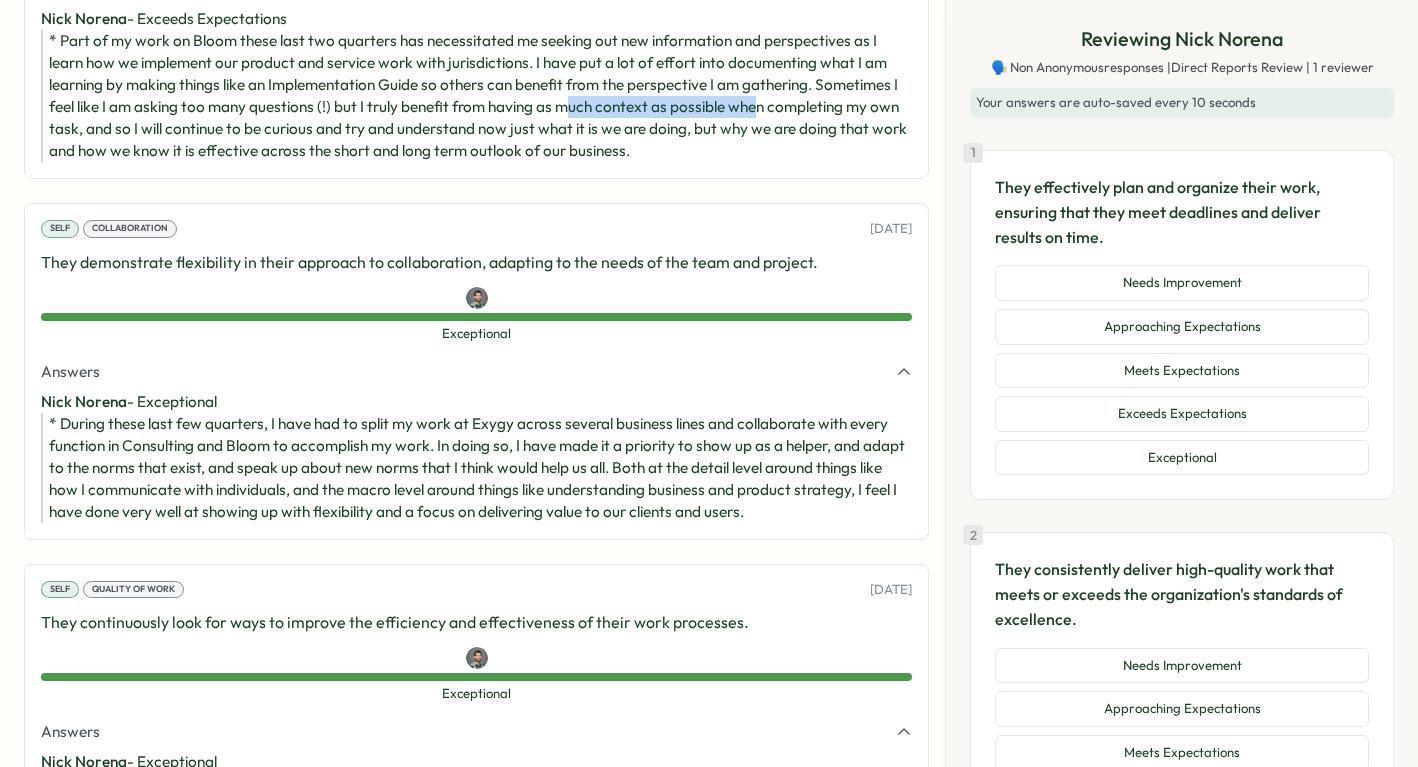 scroll, scrollTop: 3257, scrollLeft: 0, axis: vertical 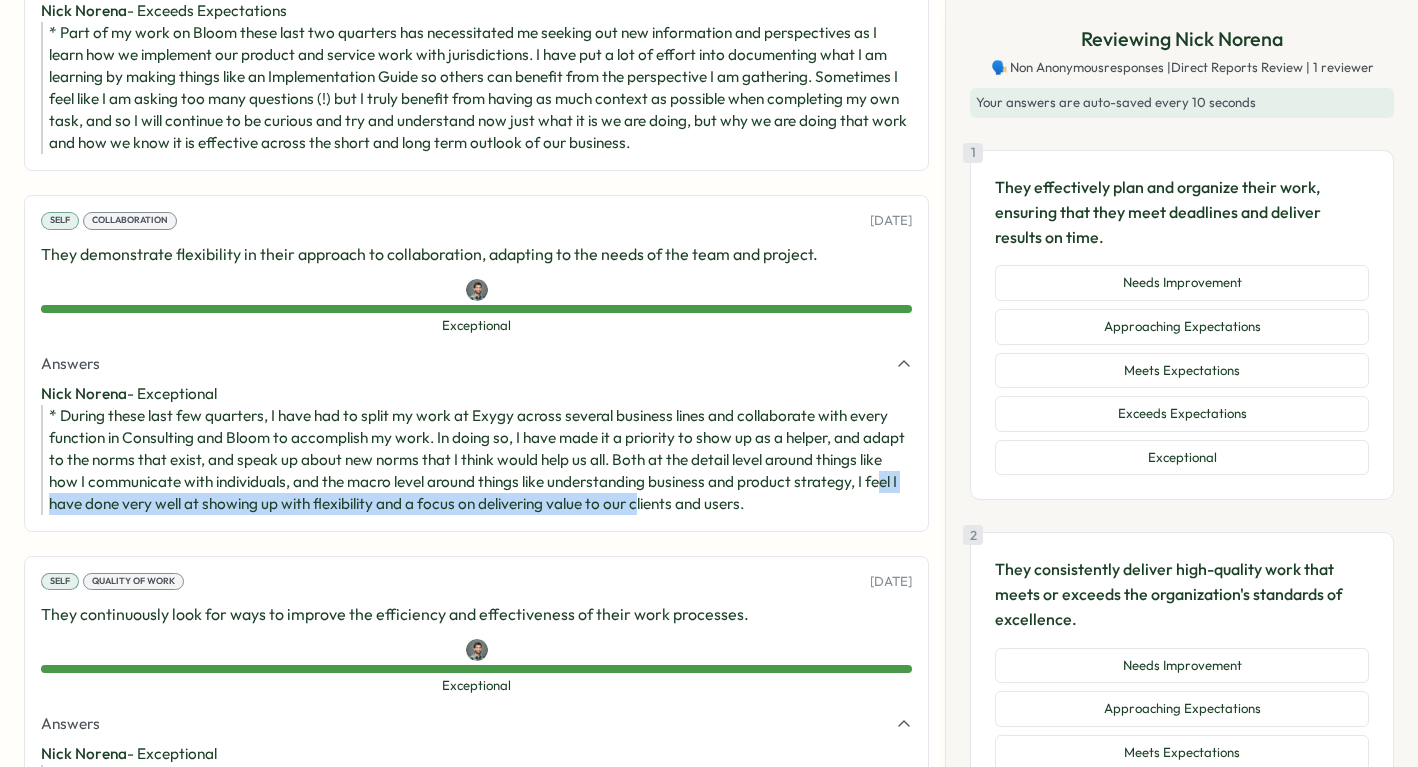 drag, startPoint x: 112, startPoint y: 549, endPoint x: 723, endPoint y: 555, distance: 611.0295 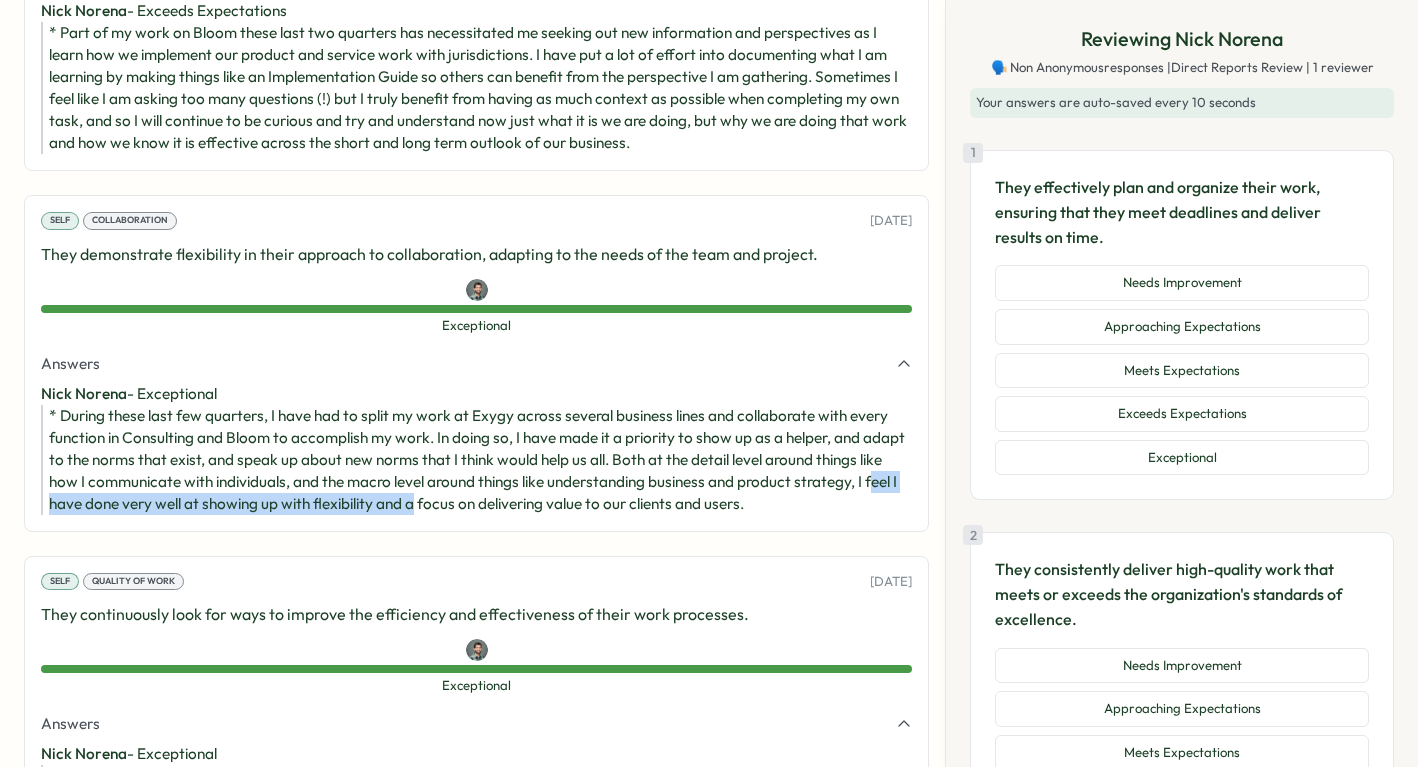 drag, startPoint x: 111, startPoint y: 553, endPoint x: 490, endPoint y: 556, distance: 379.01187 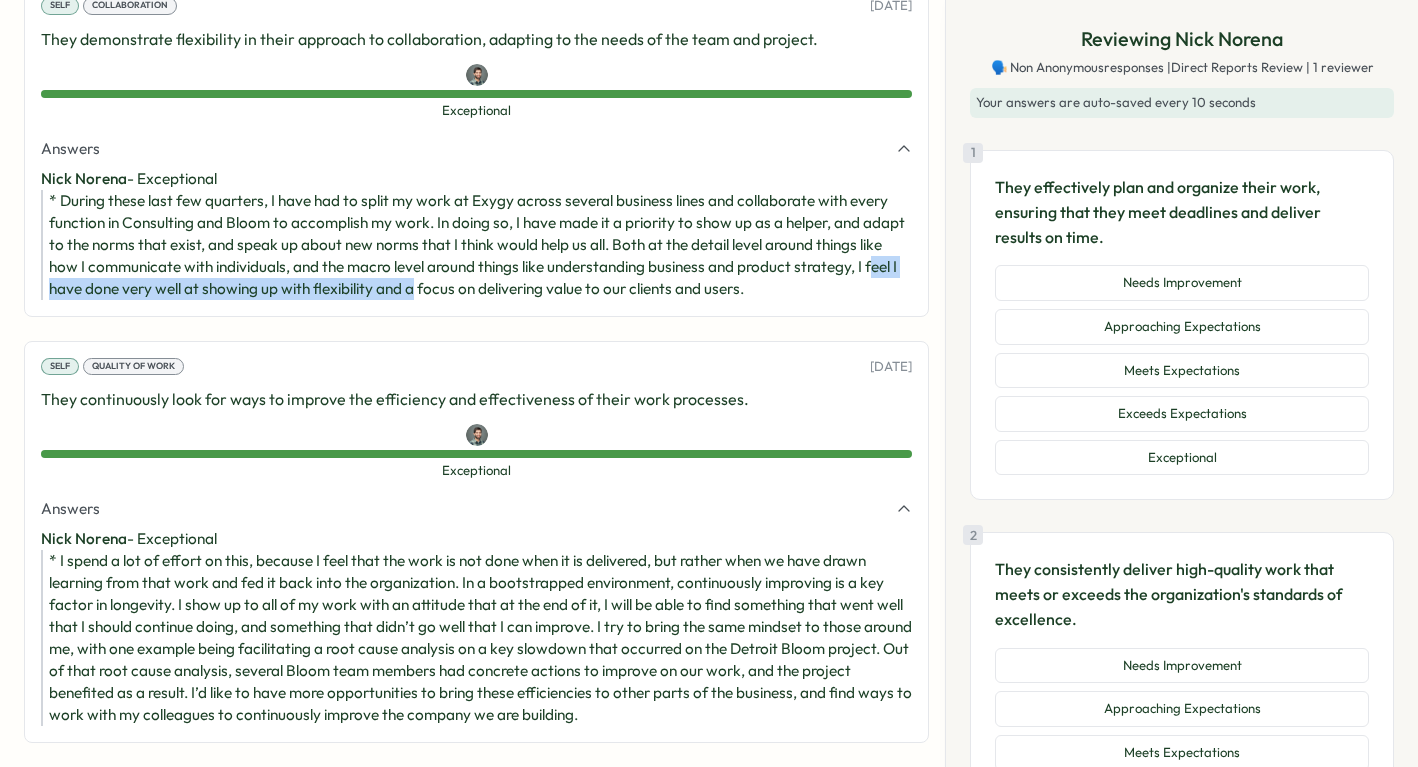 scroll, scrollTop: 3520, scrollLeft: 0, axis: vertical 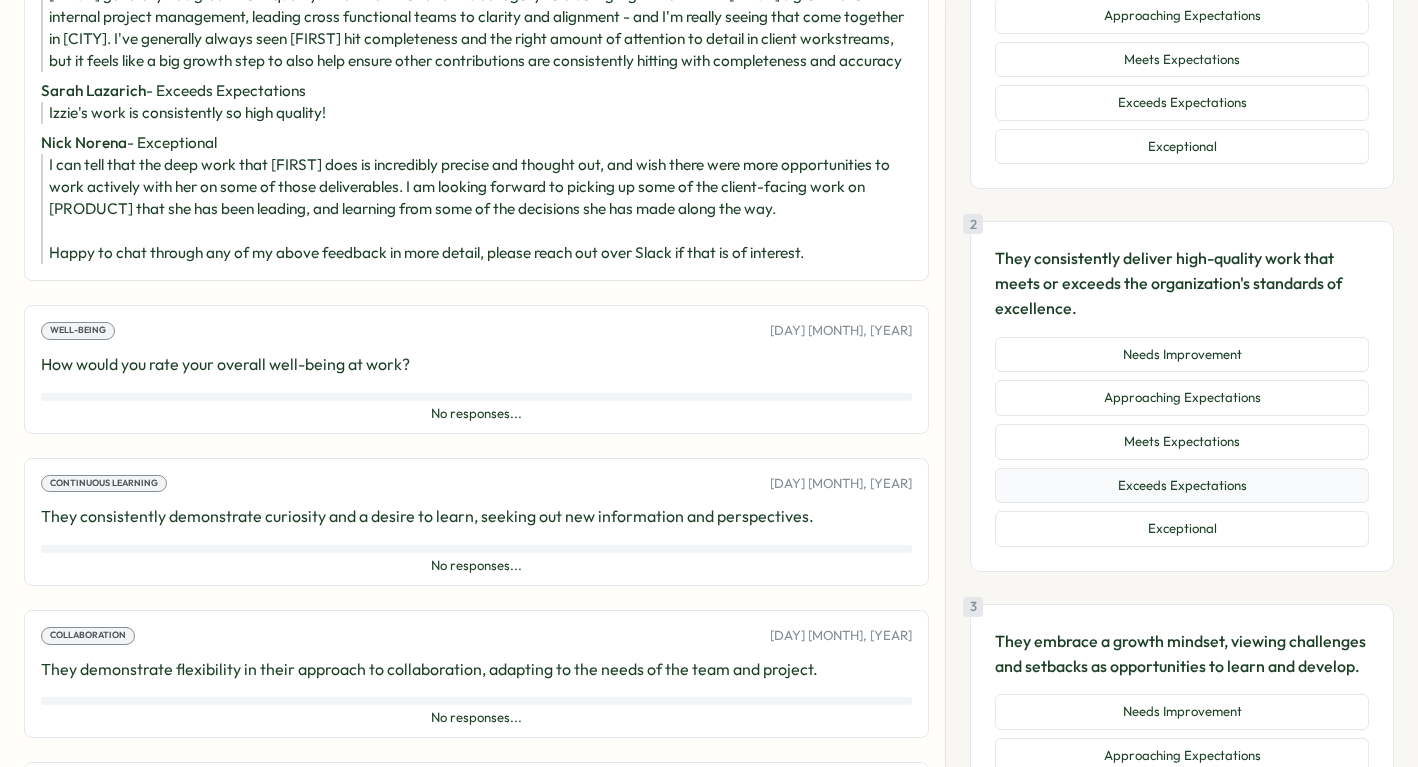click on "Exceeds Expectations" at bounding box center (1182, 486) 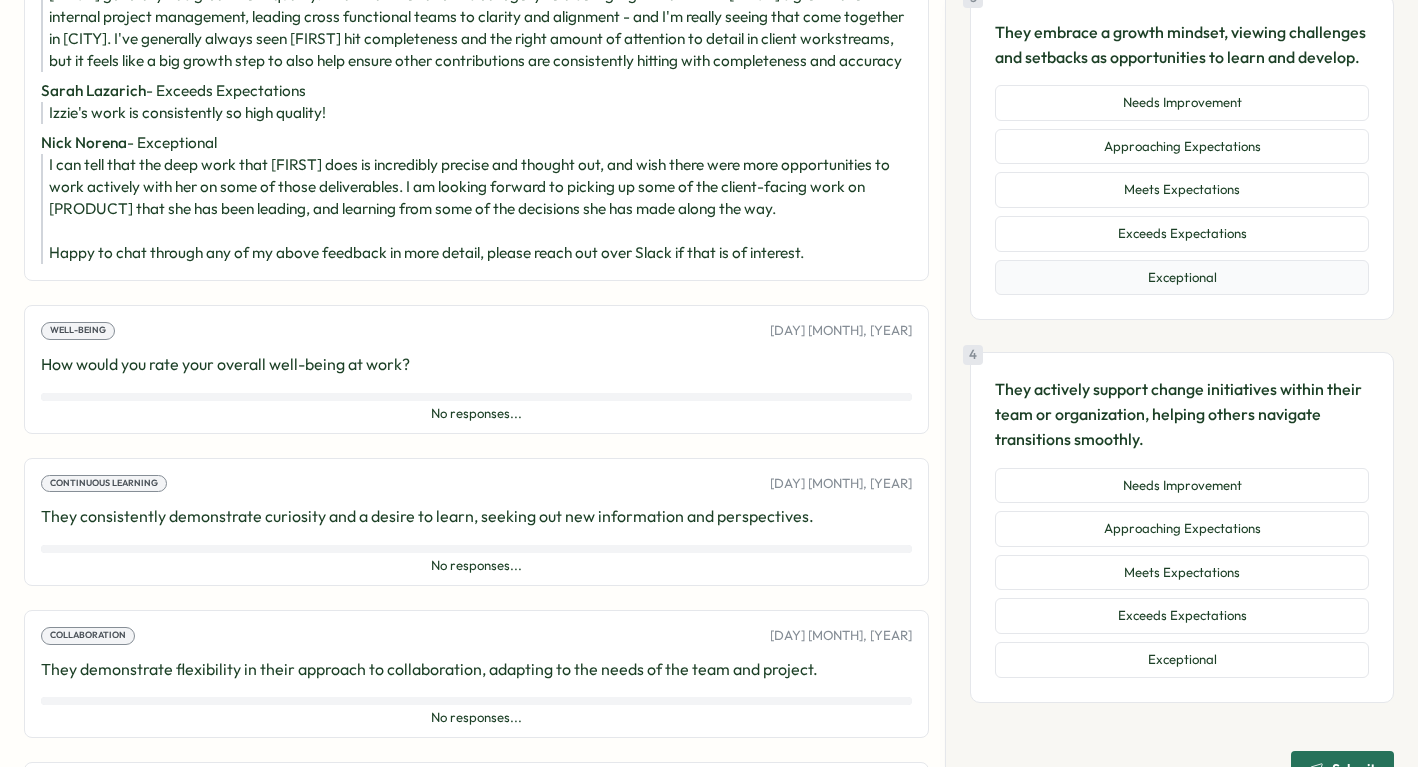 scroll, scrollTop: 1106, scrollLeft: 0, axis: vertical 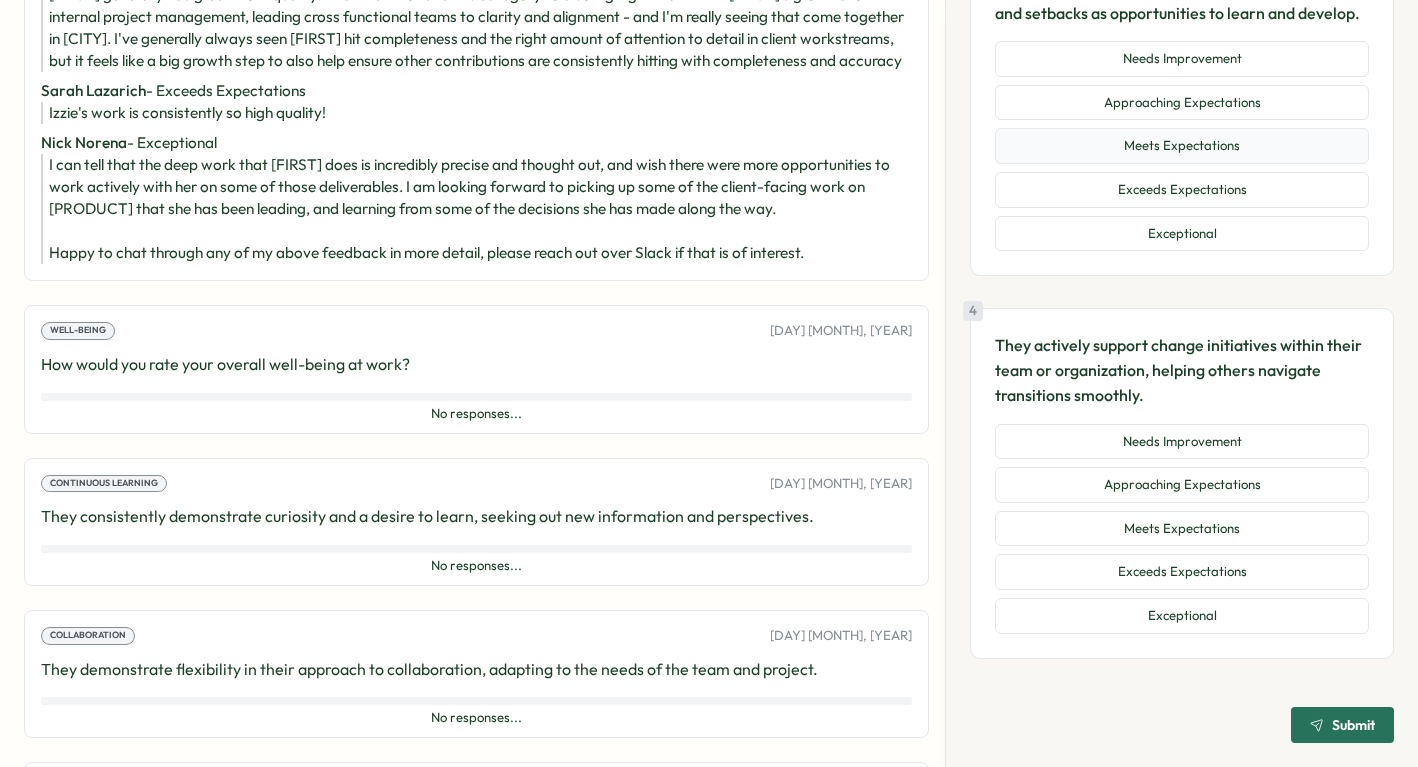 click on "Meets Expectations" at bounding box center [1182, 146] 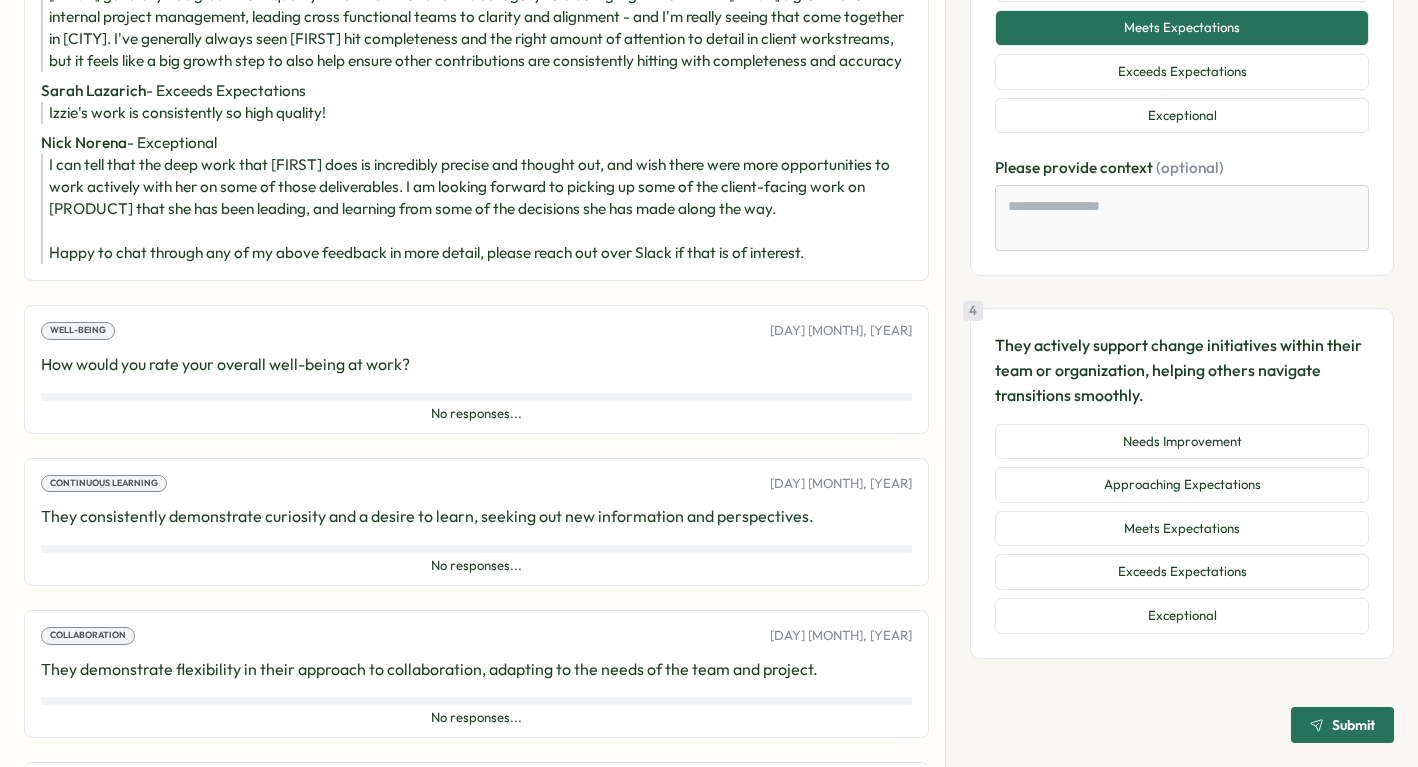 scroll, scrollTop: 1222, scrollLeft: 0, axis: vertical 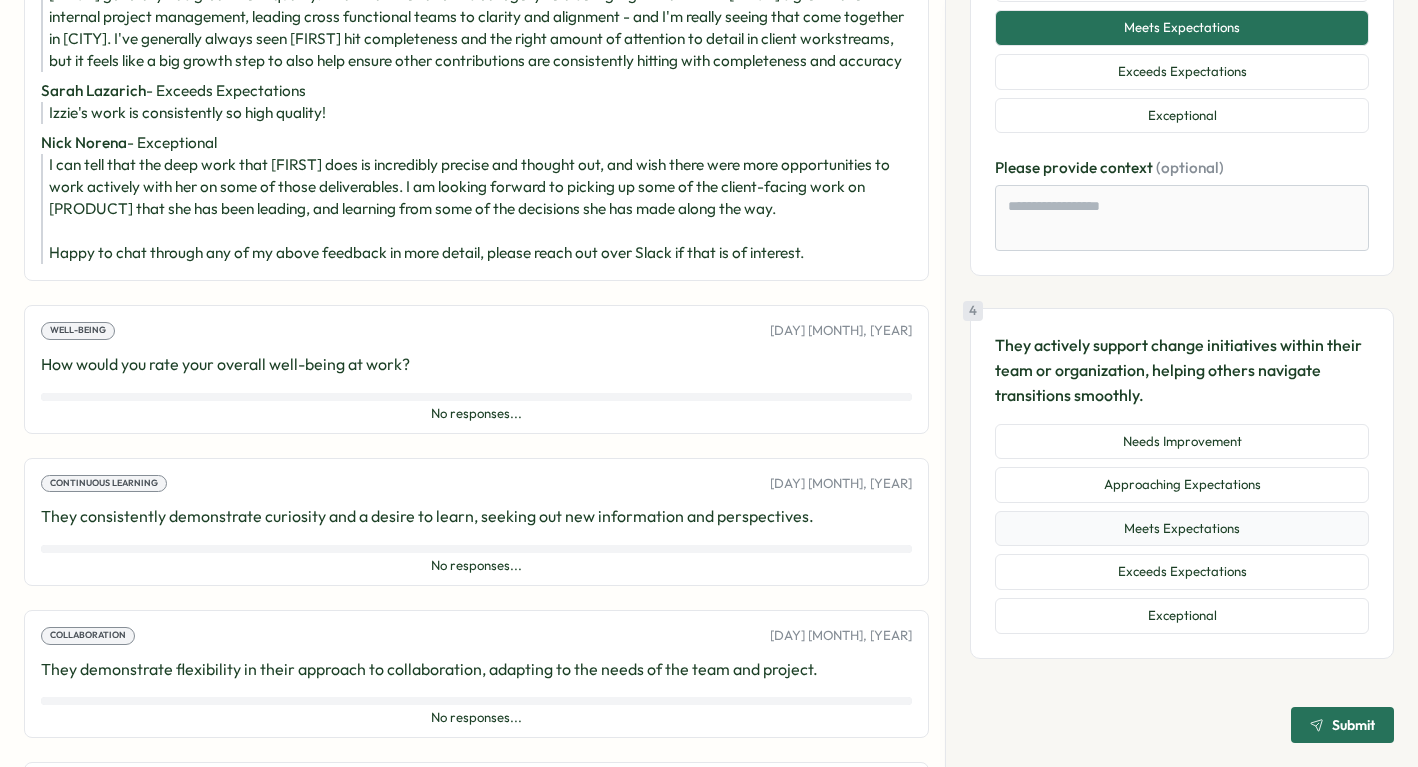 type on "*" 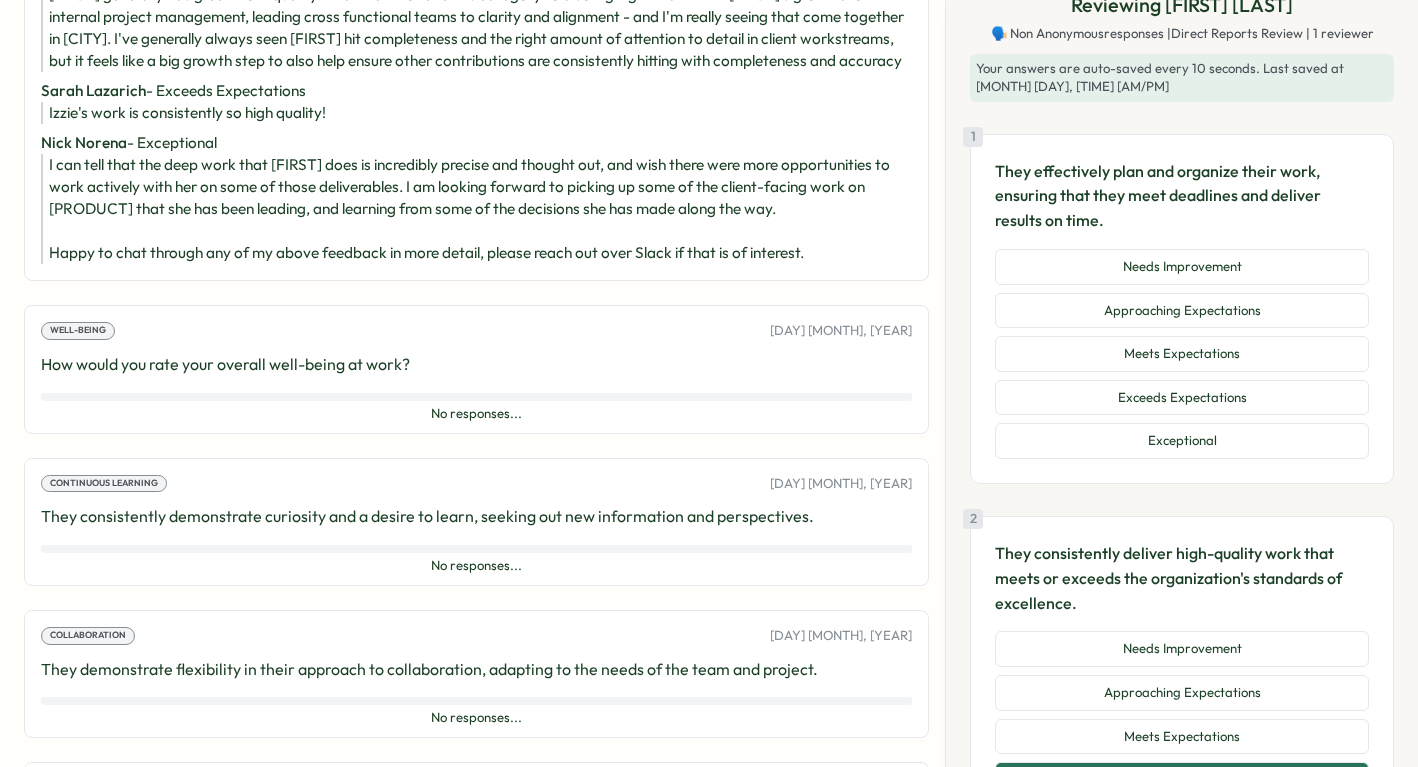 scroll, scrollTop: 0, scrollLeft: 0, axis: both 